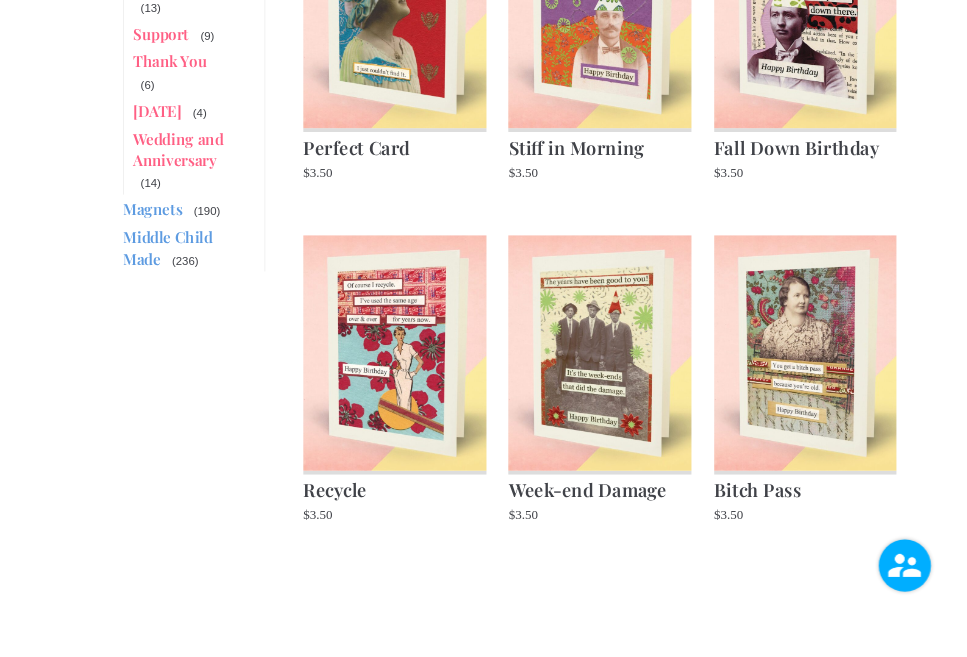 scroll, scrollTop: 1645, scrollLeft: 0, axis: vertical 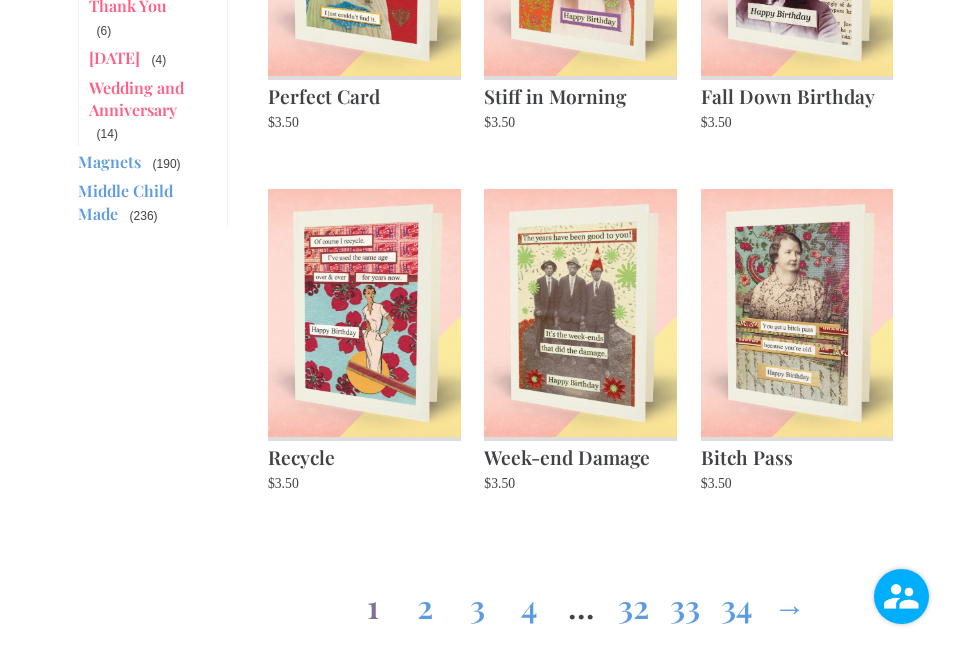 click on "2" at bounding box center (425, 602) 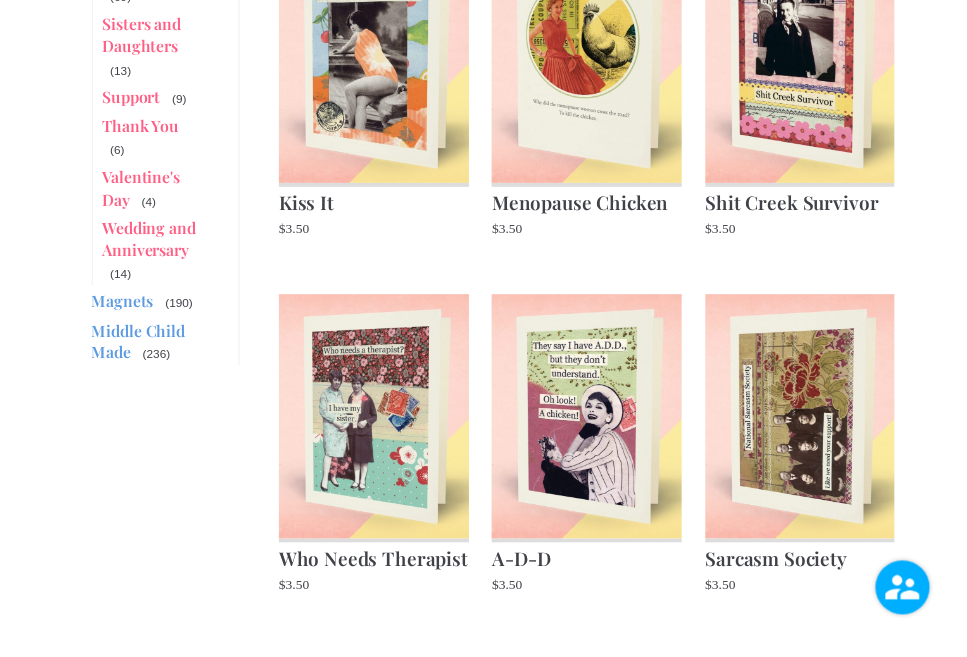 scroll, scrollTop: 1571, scrollLeft: 0, axis: vertical 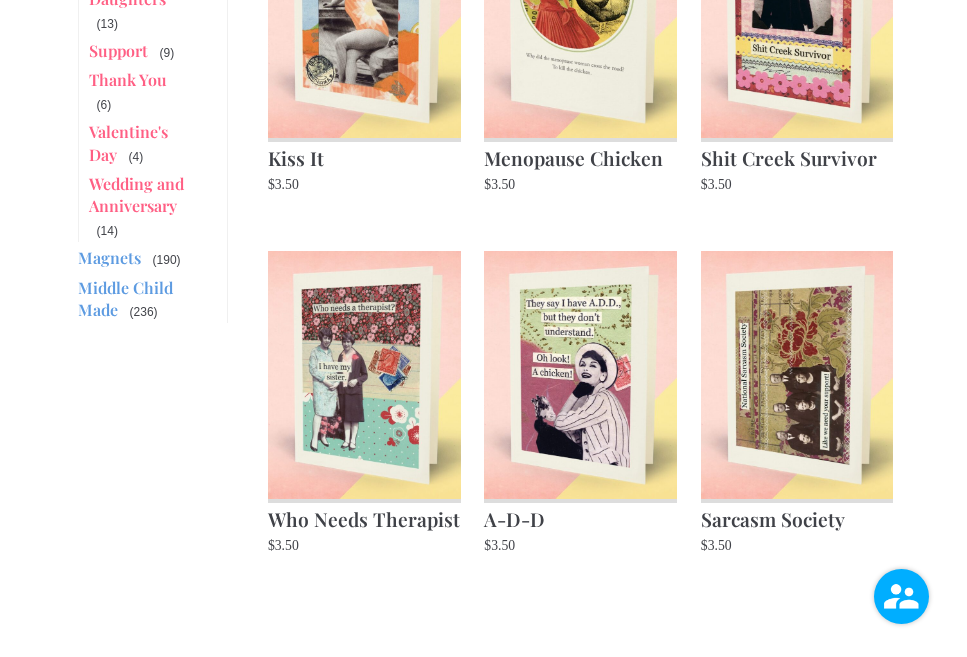 click on "3" at bounding box center [477, 664] 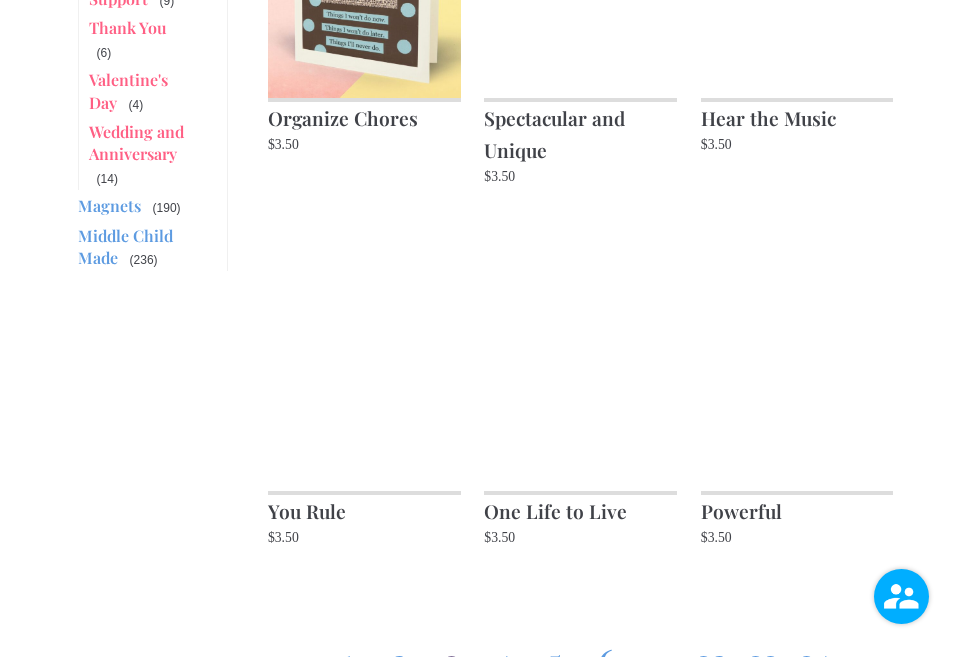 scroll, scrollTop: 1690, scrollLeft: 0, axis: vertical 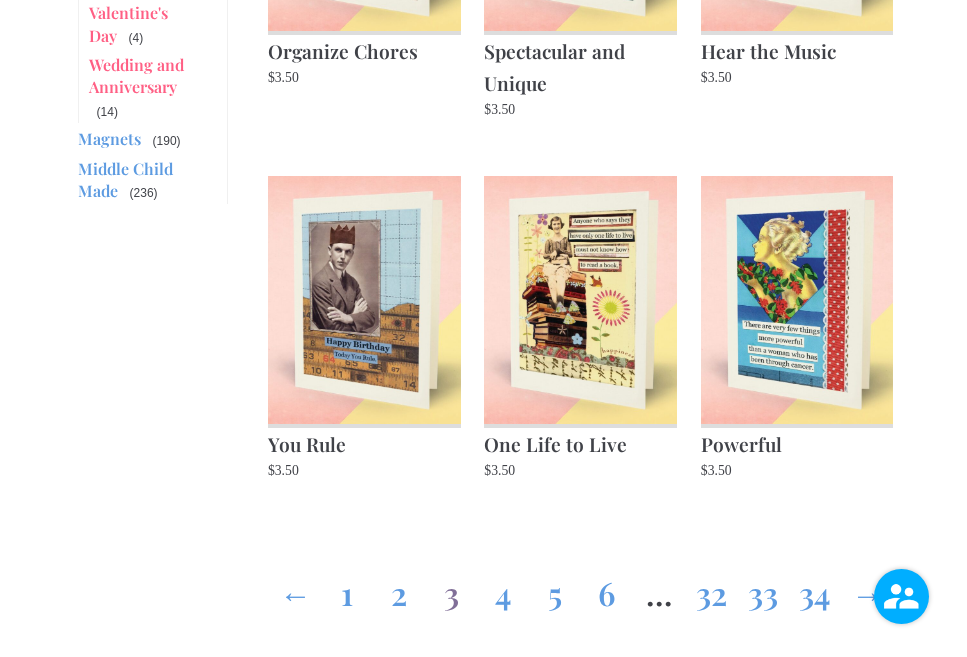 click on "4" at bounding box center (503, 589) 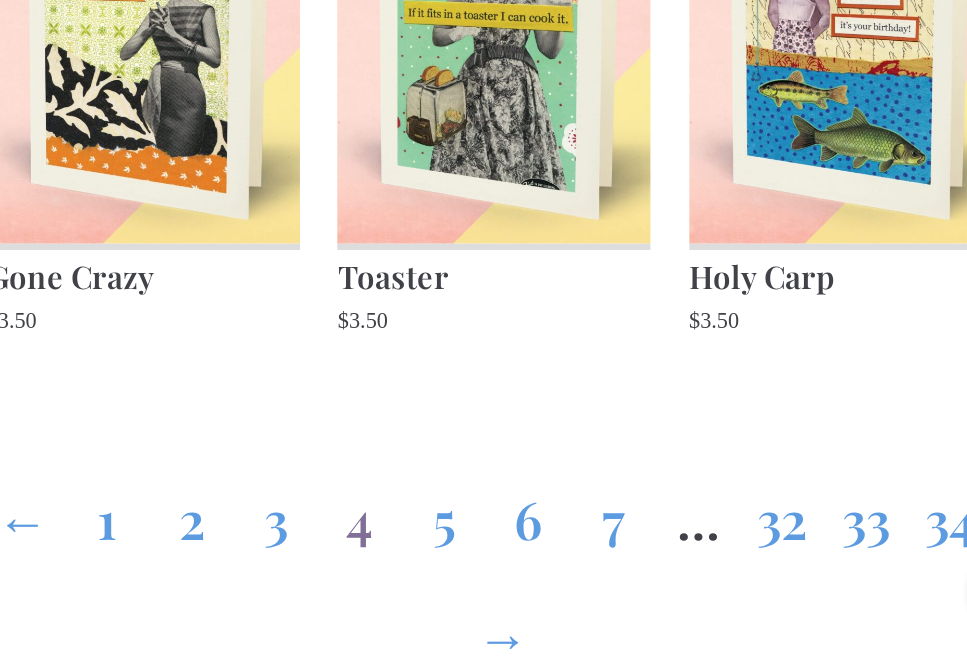 scroll, scrollTop: 1672, scrollLeft: 0, axis: vertical 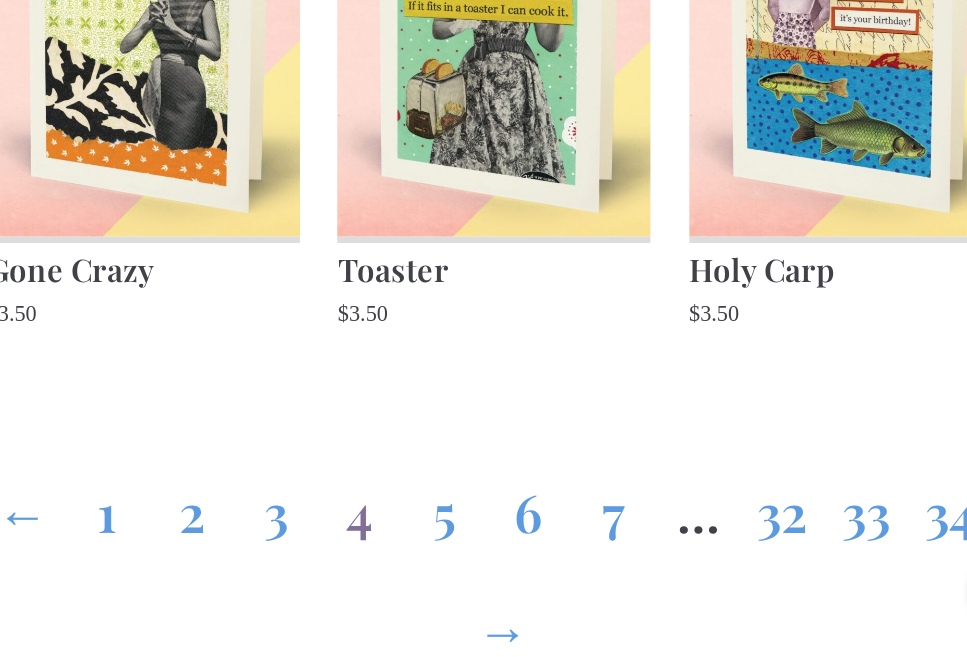 click on "5" at bounding box center [550, 543] 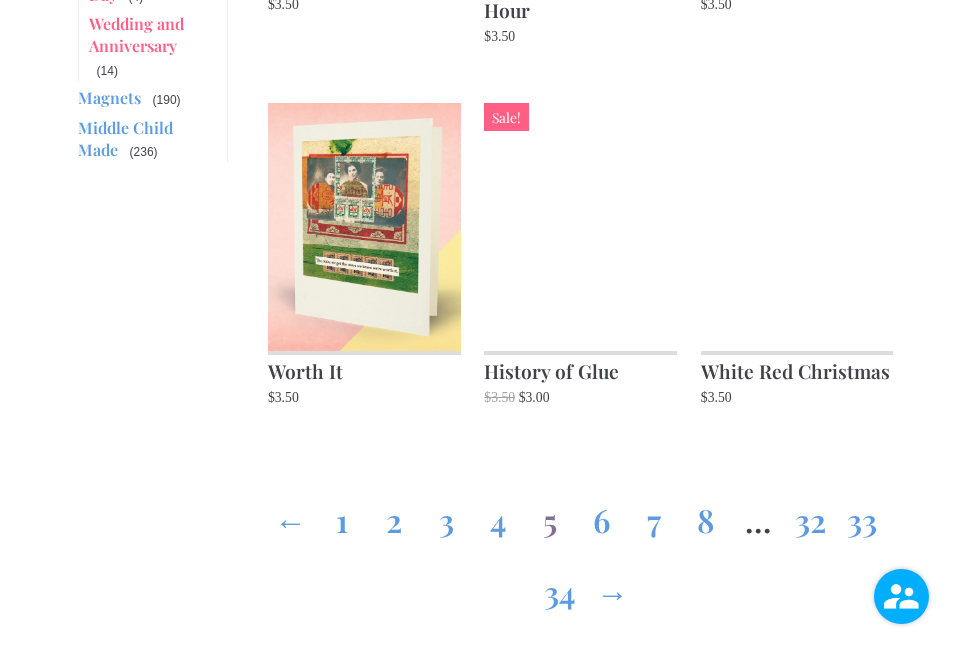 scroll, scrollTop: 1734, scrollLeft: 0, axis: vertical 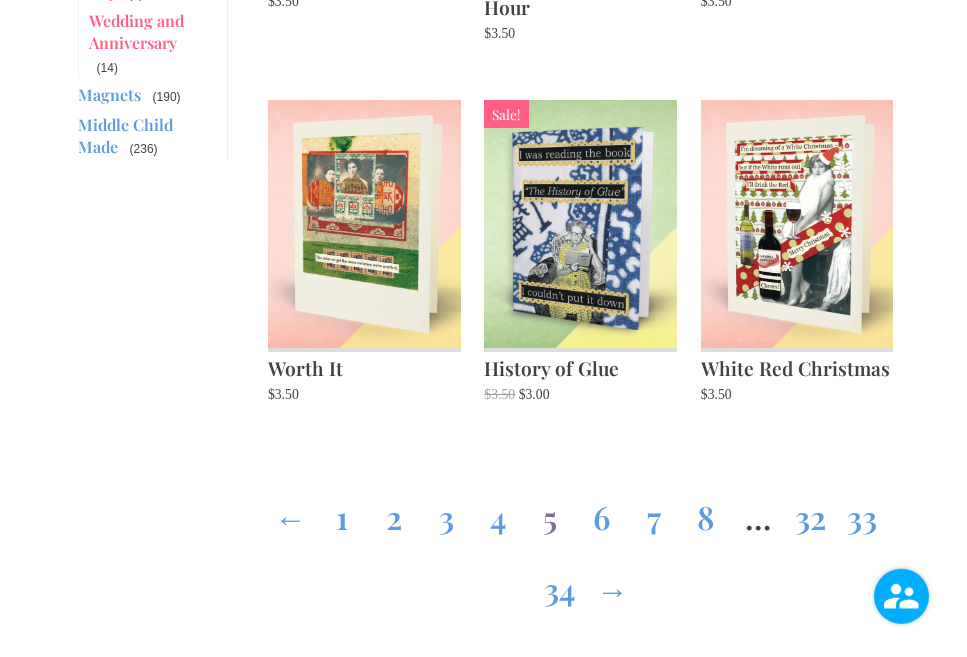 click on "6" at bounding box center [602, 513] 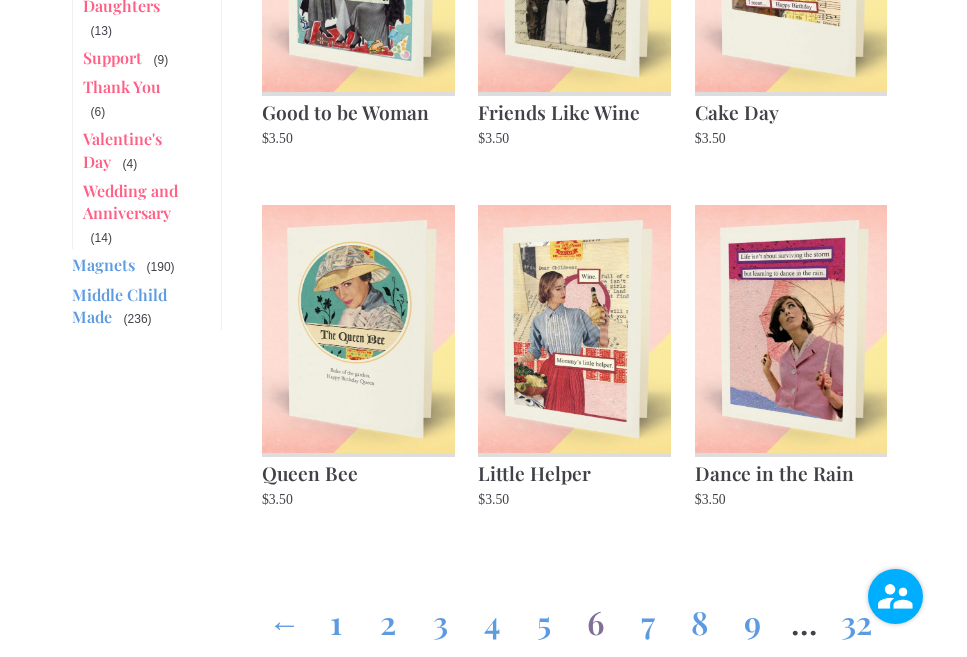 scroll, scrollTop: 1613, scrollLeft: 0, axis: vertical 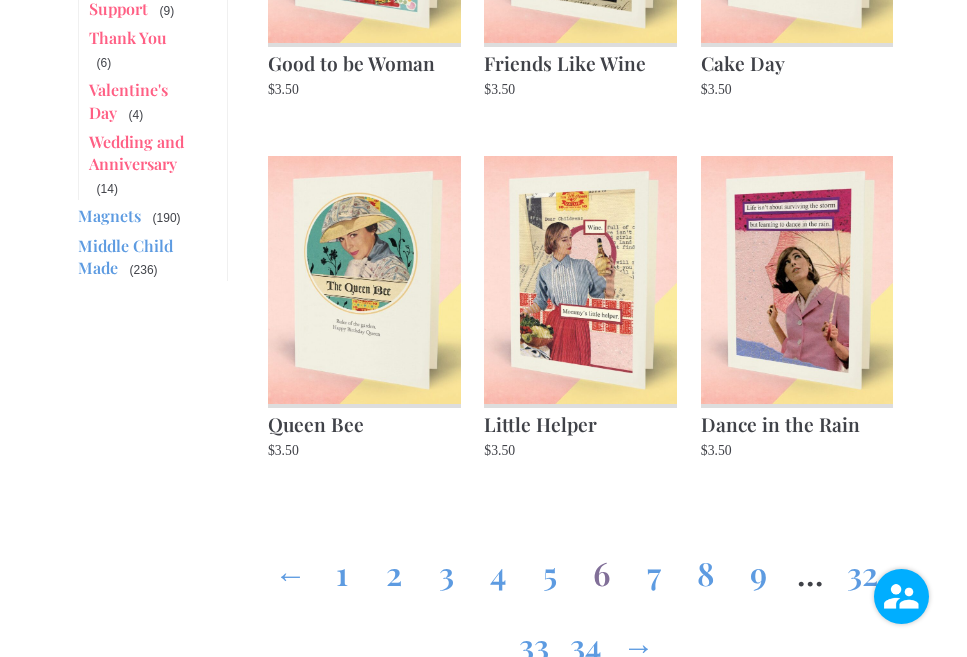 click on "Magnets" at bounding box center (109, 215) 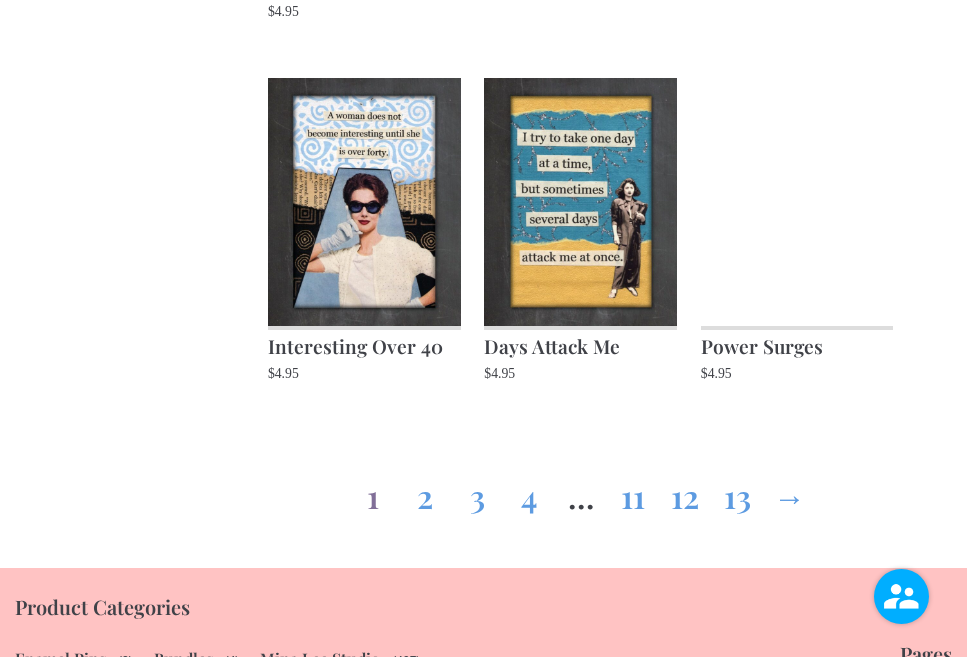 scroll, scrollTop: 1761, scrollLeft: 0, axis: vertical 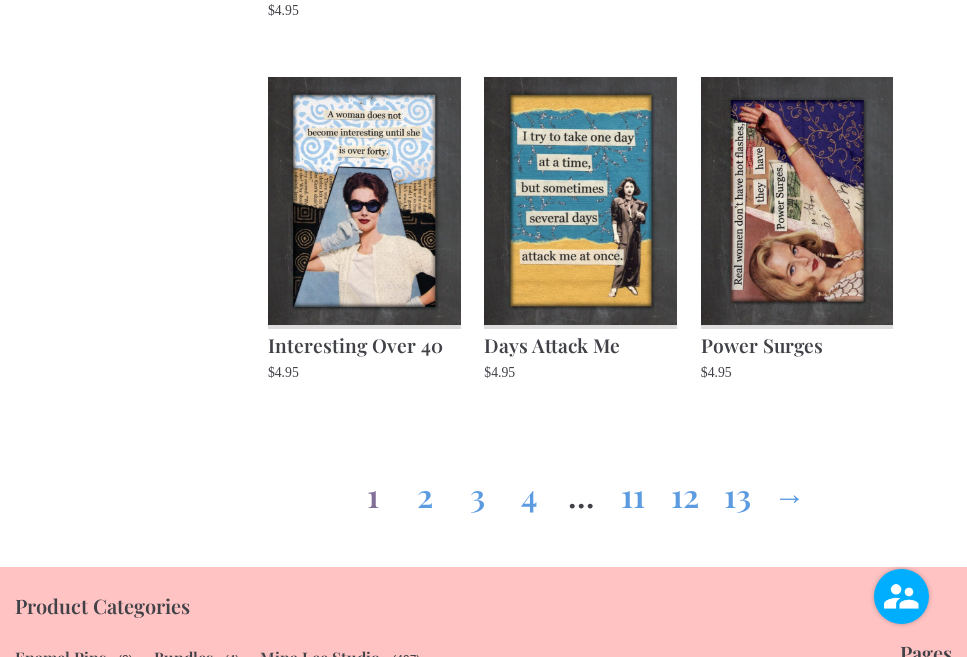 click on "2" at bounding box center (425, 491) 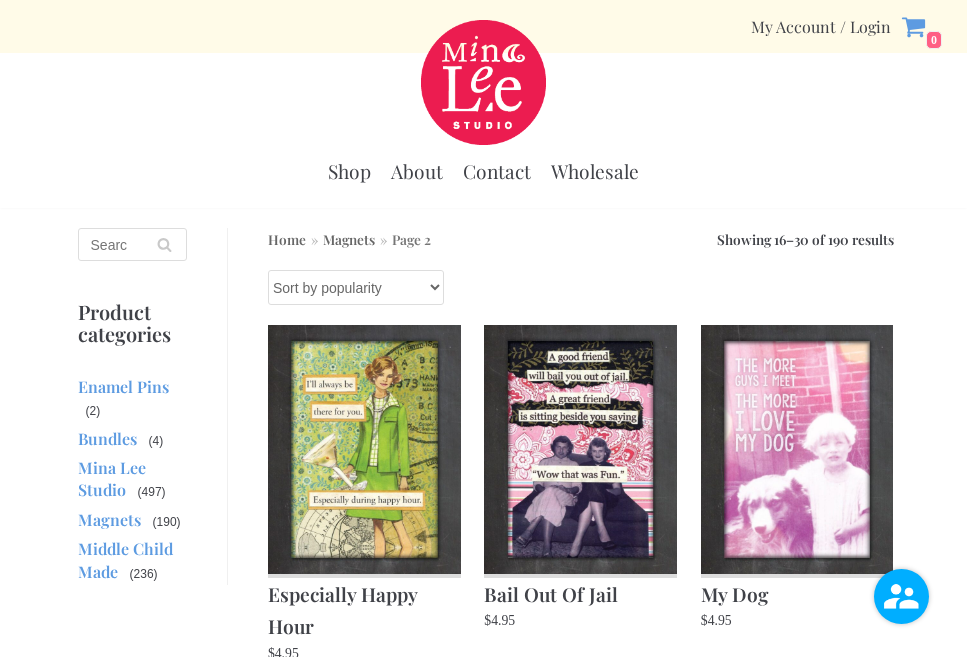 scroll, scrollTop: 0, scrollLeft: 0, axis: both 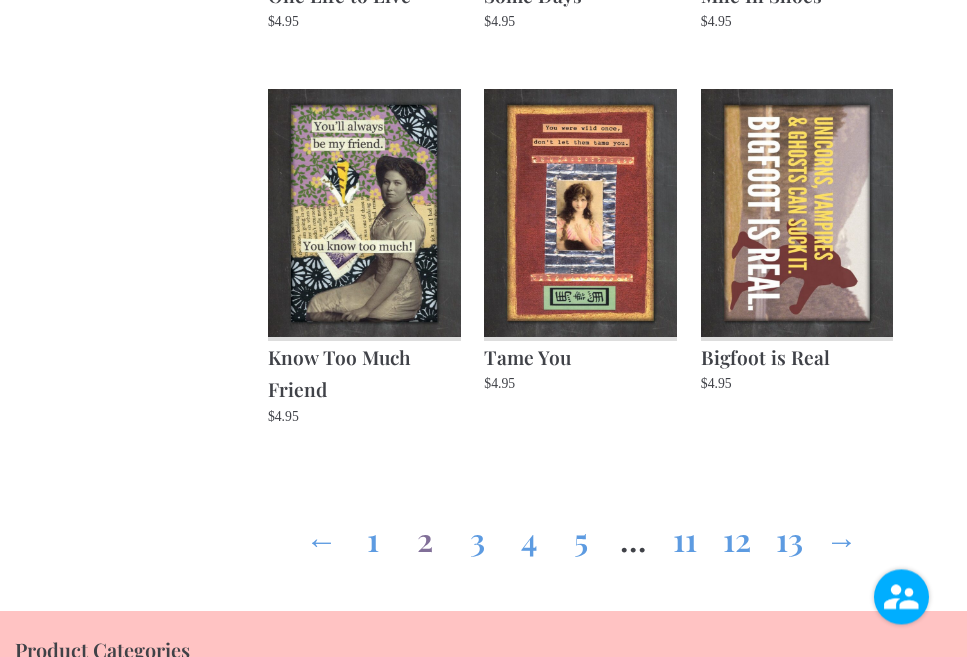 click on "3" at bounding box center (477, 535) 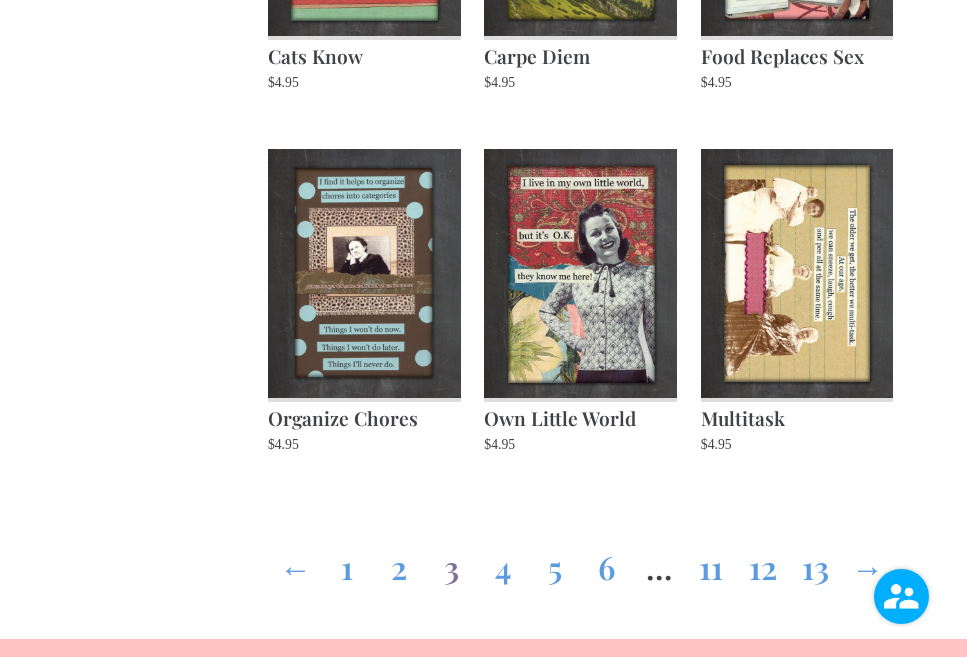 scroll, scrollTop: 1624, scrollLeft: 0, axis: vertical 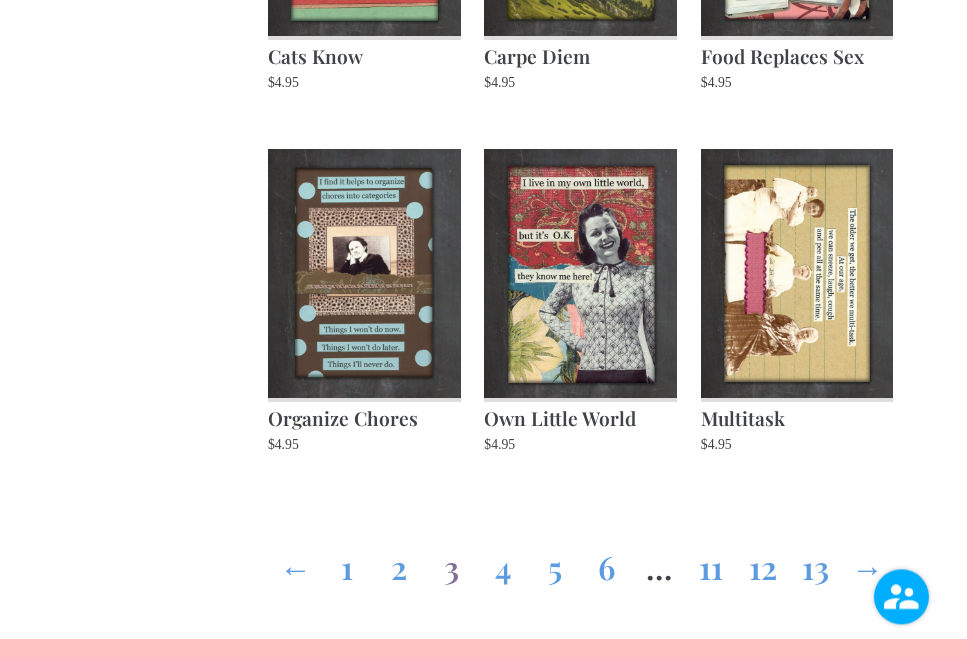 click on "4" at bounding box center [503, 563] 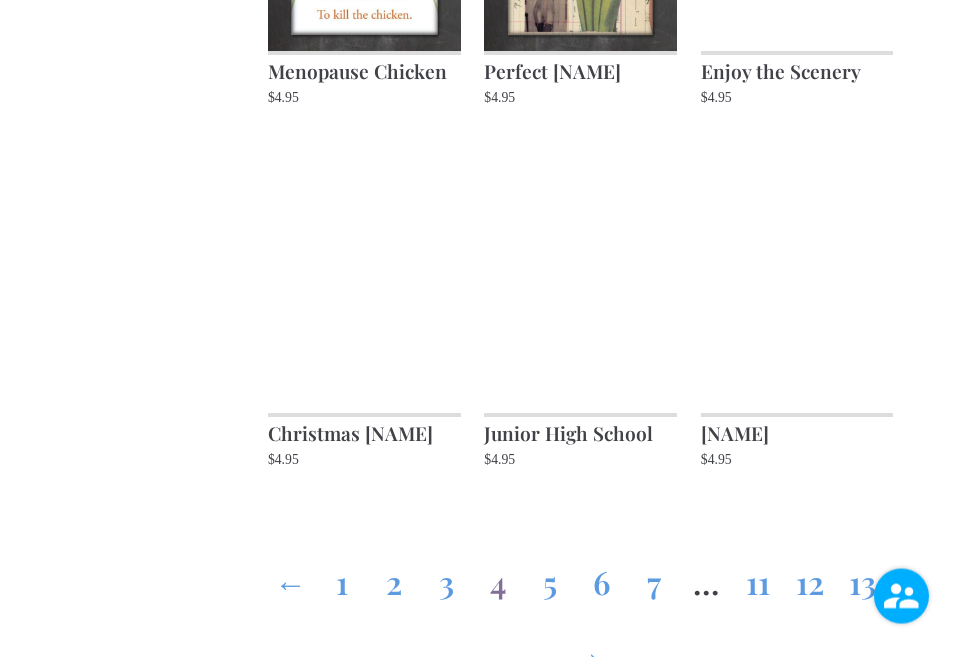 scroll, scrollTop: 1635, scrollLeft: 0, axis: vertical 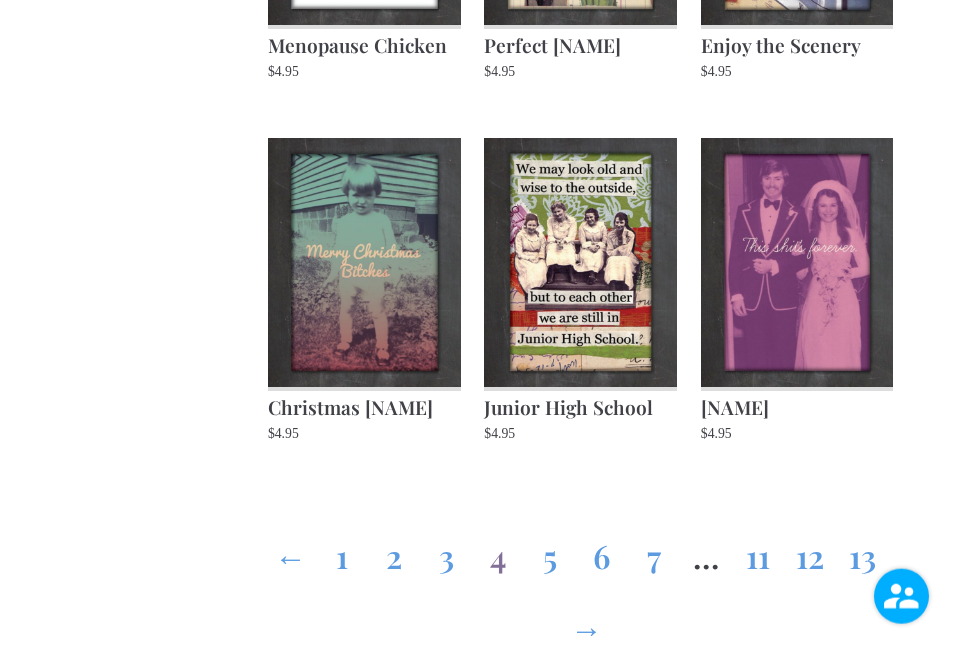click on "5" at bounding box center (550, 552) 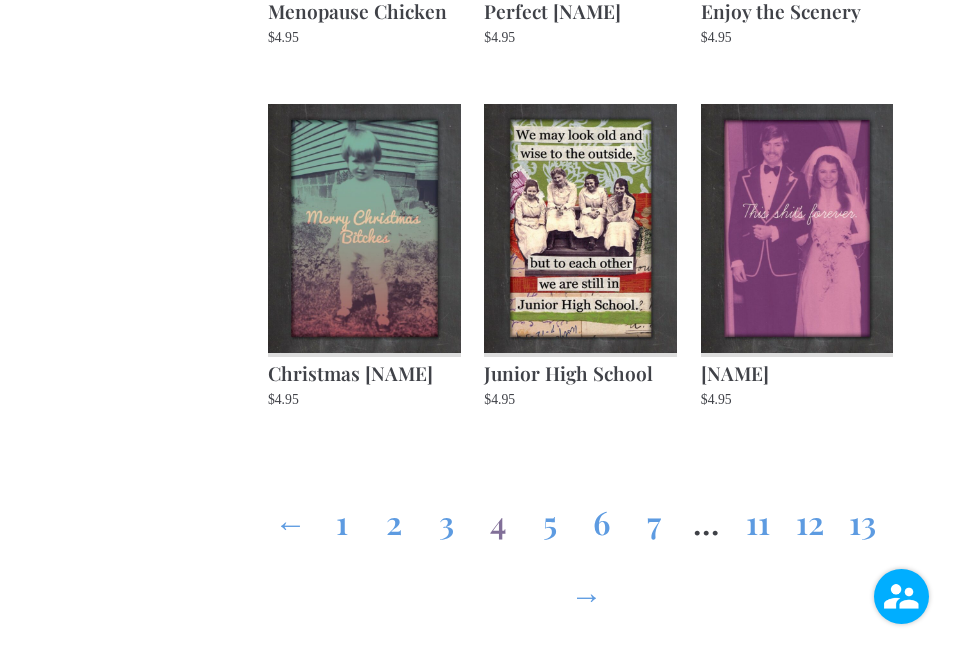 click on "4" at bounding box center [498, 518] 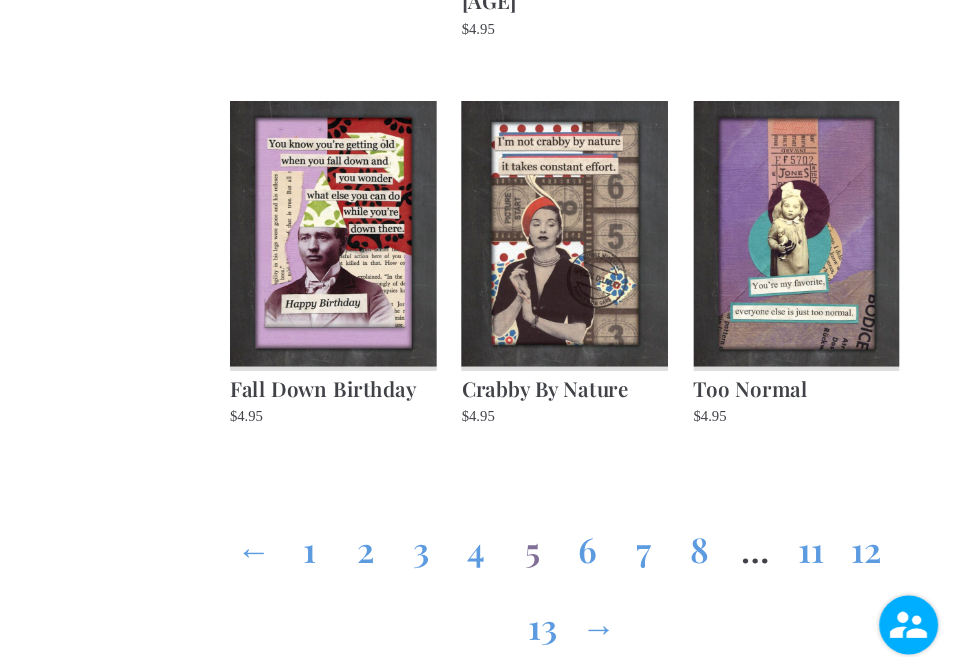 scroll, scrollTop: 1717, scrollLeft: 0, axis: vertical 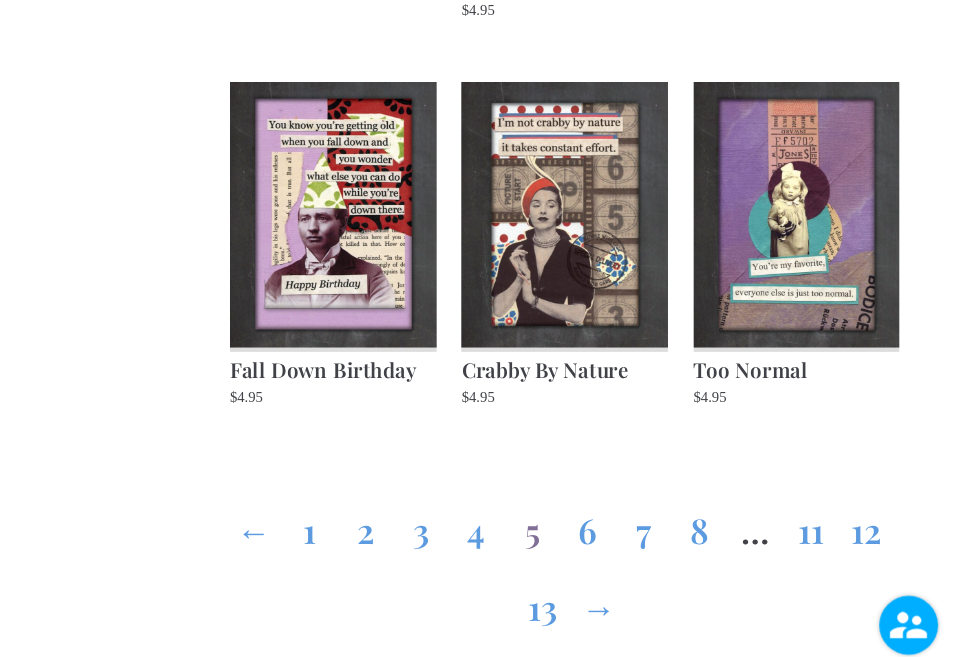 click on "11" at bounding box center [810, 503] 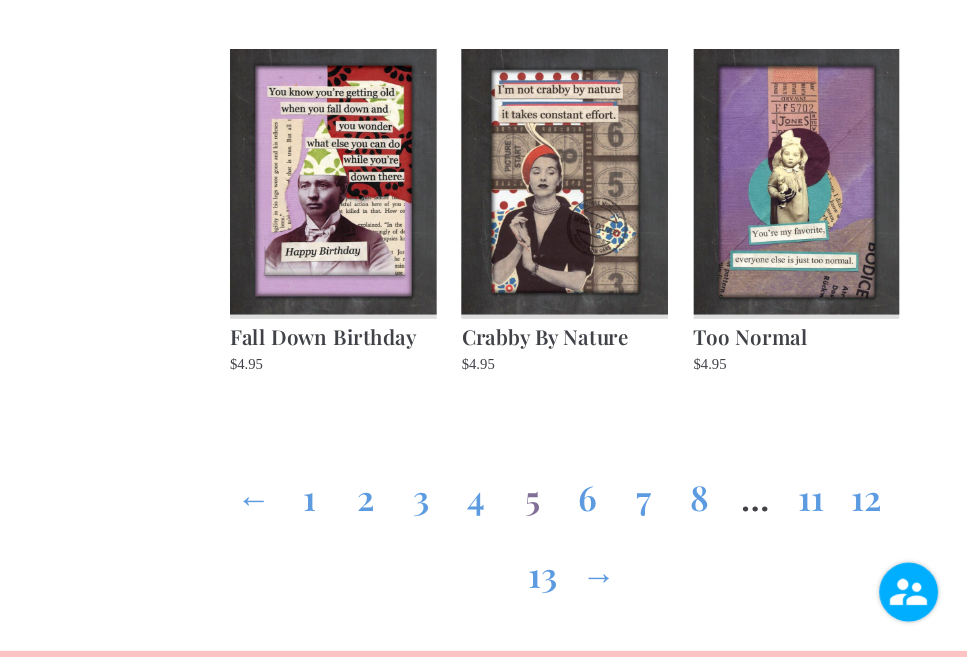 click on "11" at bounding box center (810, 503) 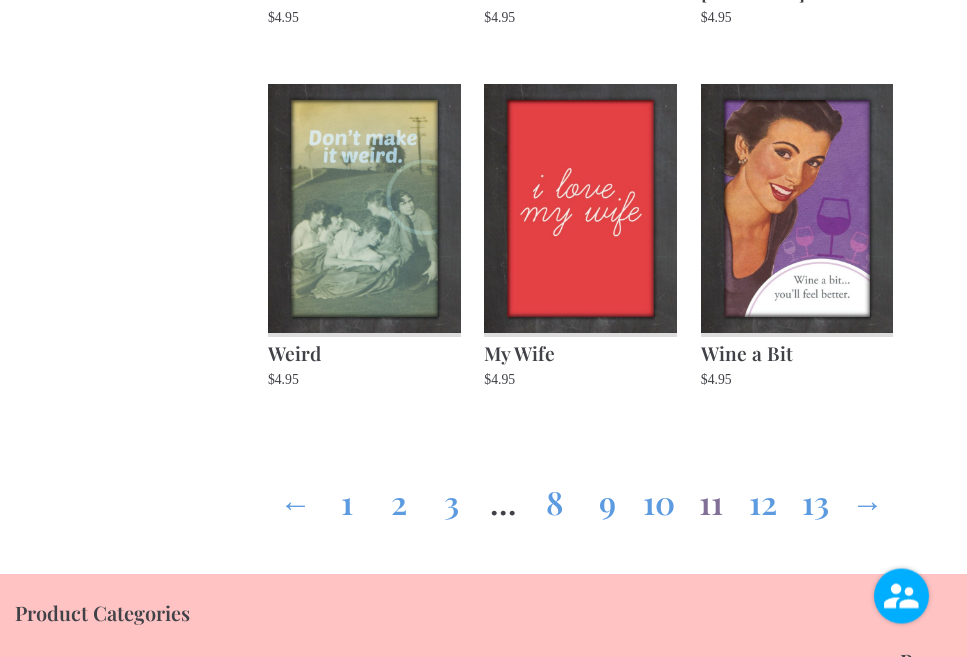 scroll, scrollTop: 1688, scrollLeft: 0, axis: vertical 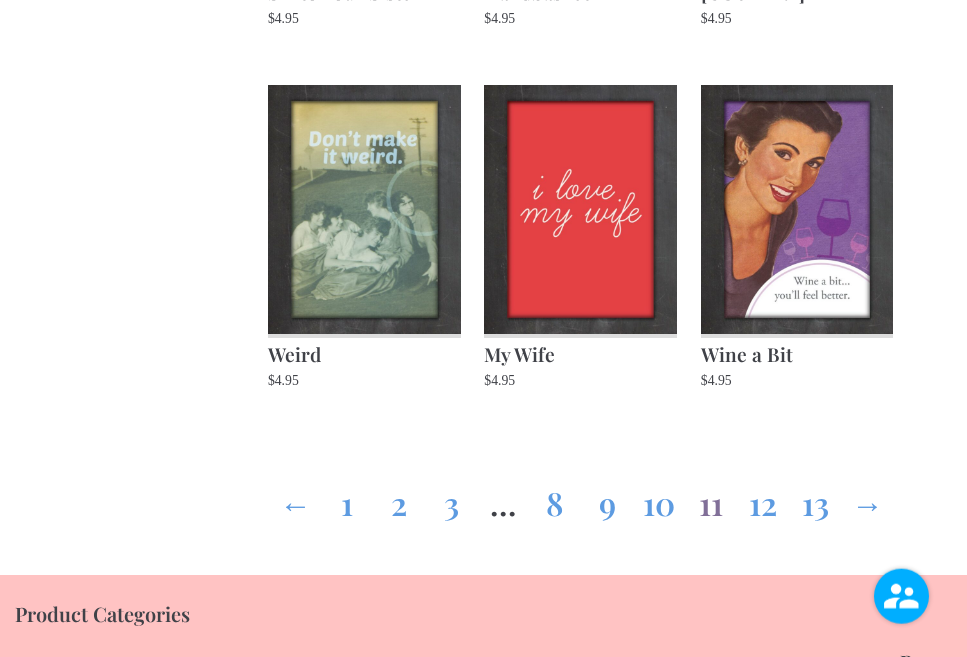 click on "12" at bounding box center (763, 499) 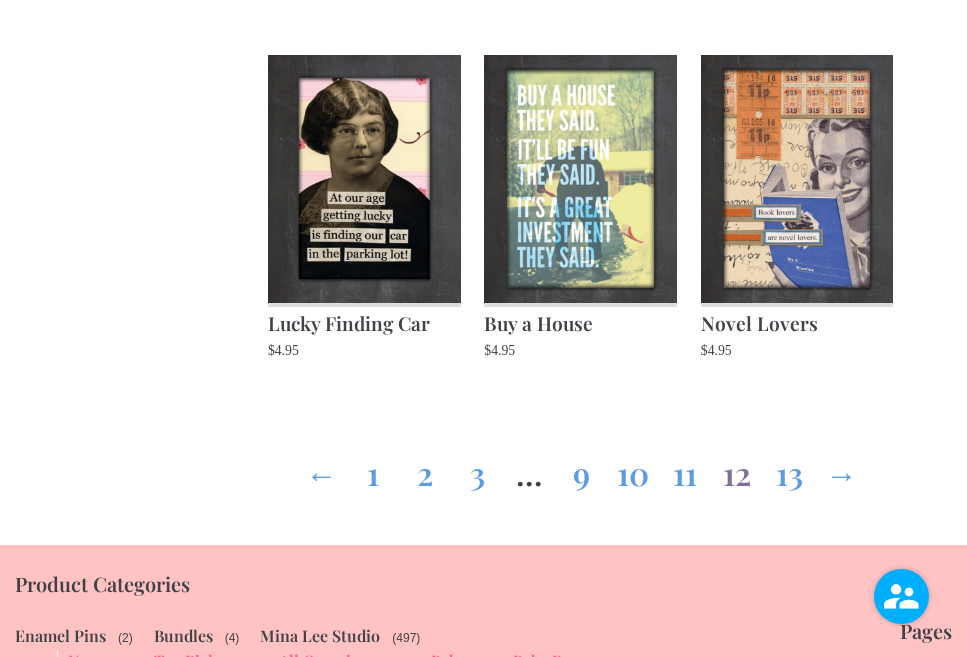 scroll, scrollTop: 1933, scrollLeft: 0, axis: vertical 